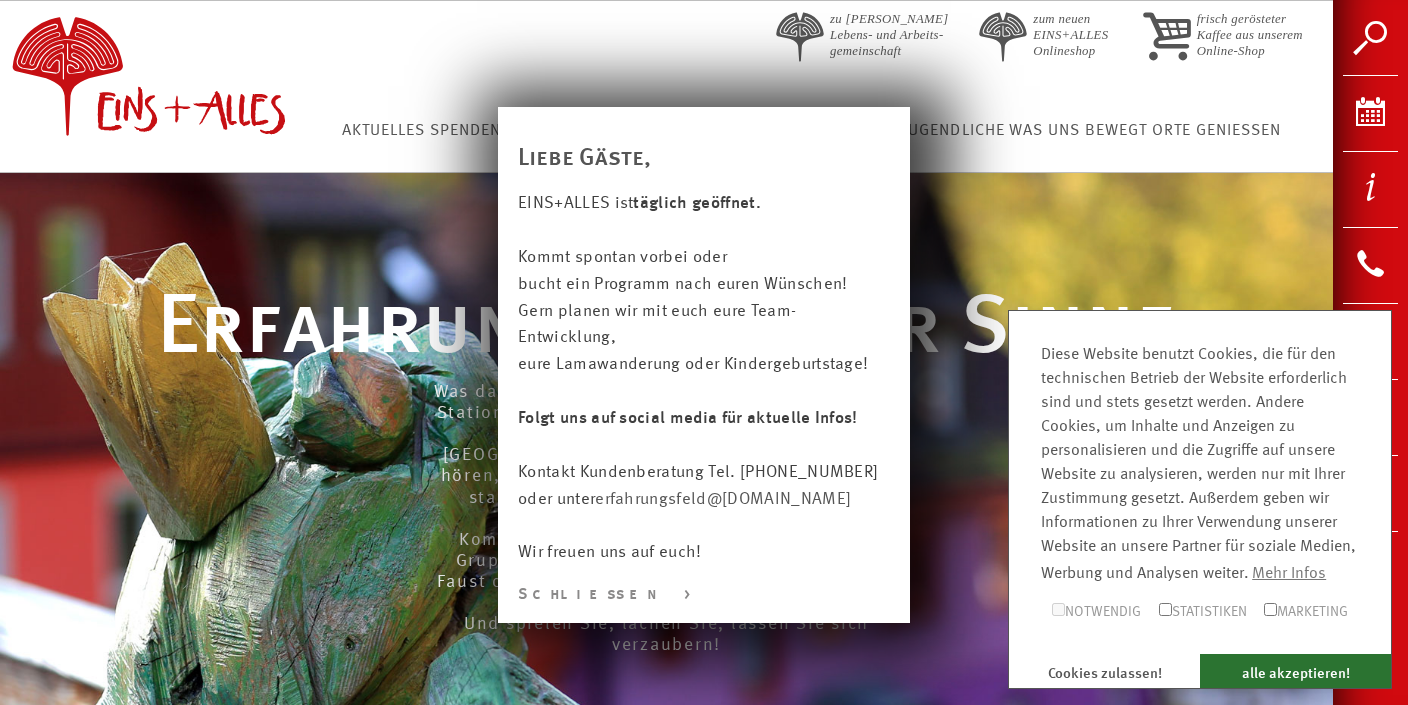 scroll, scrollTop: 0, scrollLeft: 0, axis: both 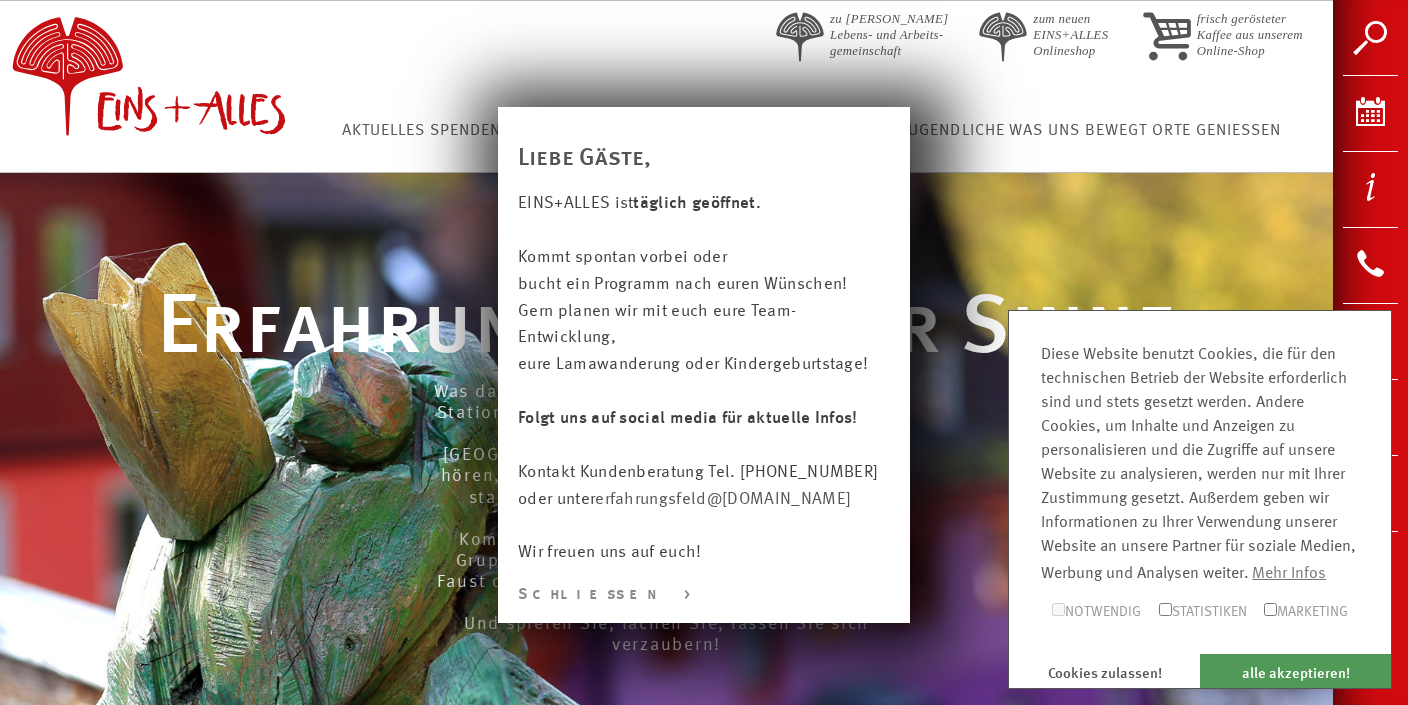 click on "alle akzeptieren!" at bounding box center (1295, 671) 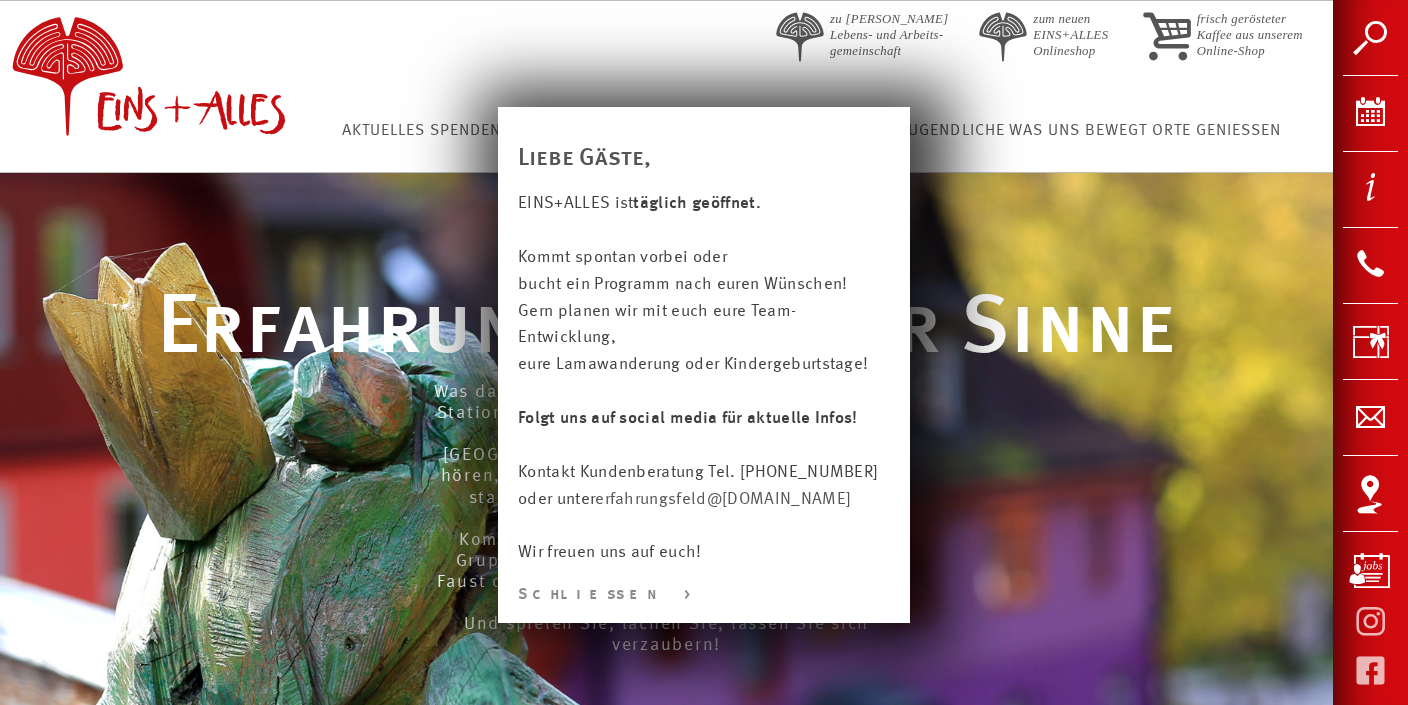 click on "Schließen >" at bounding box center (704, 595) 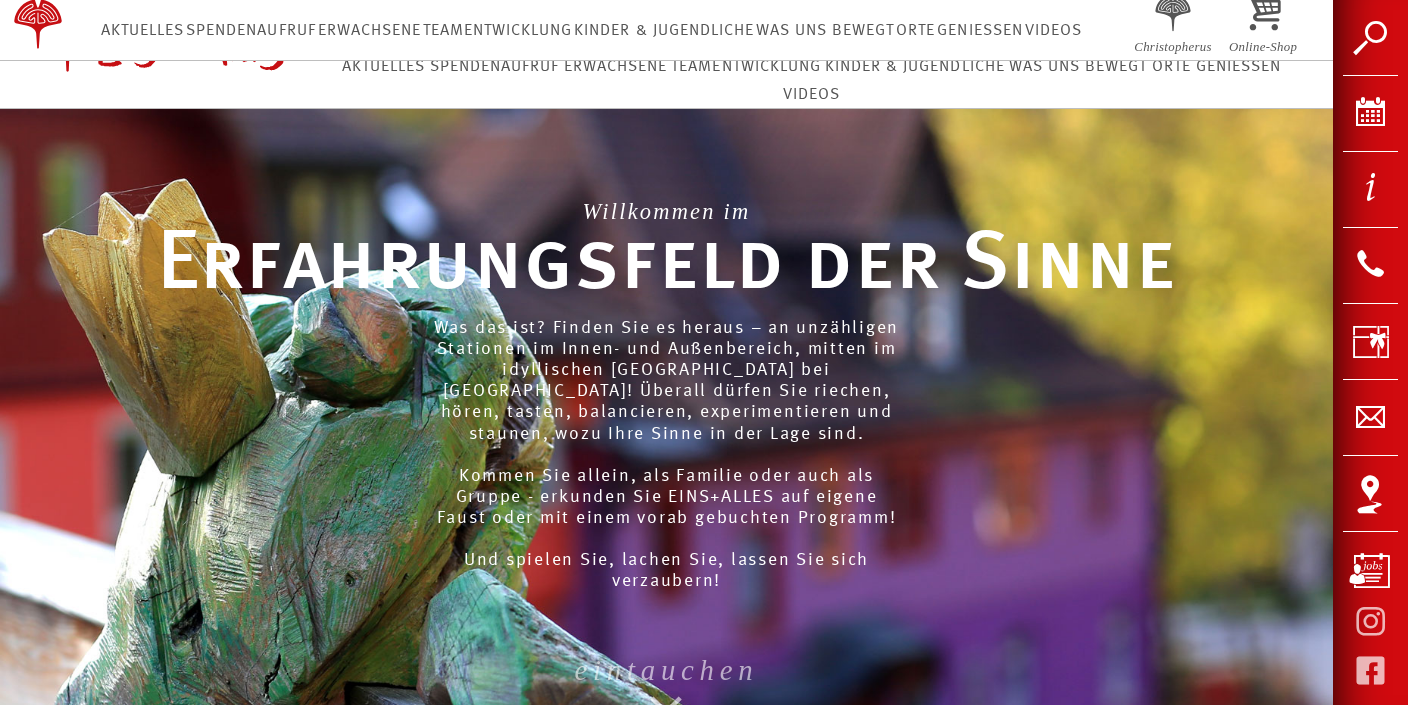 scroll, scrollTop: 0, scrollLeft: 0, axis: both 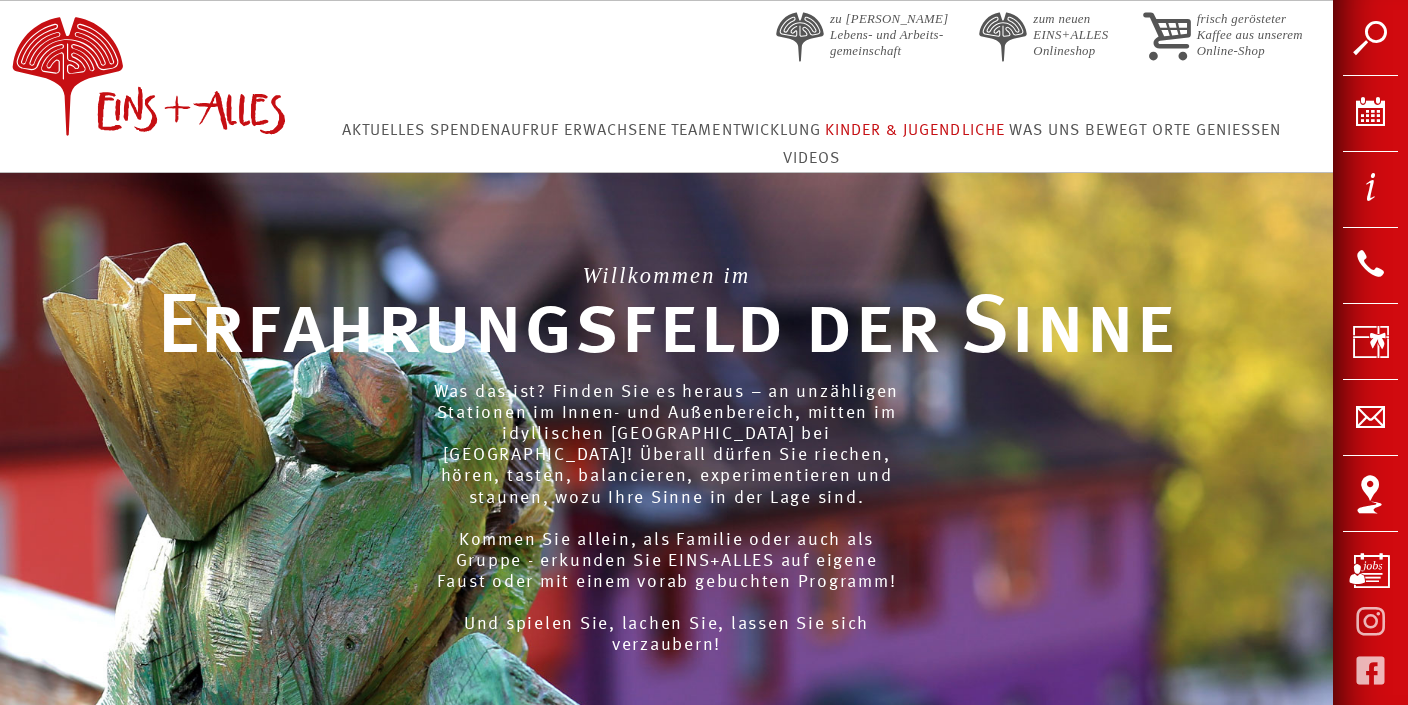 click on "Kinder & Jugendliche" at bounding box center (914, 131) 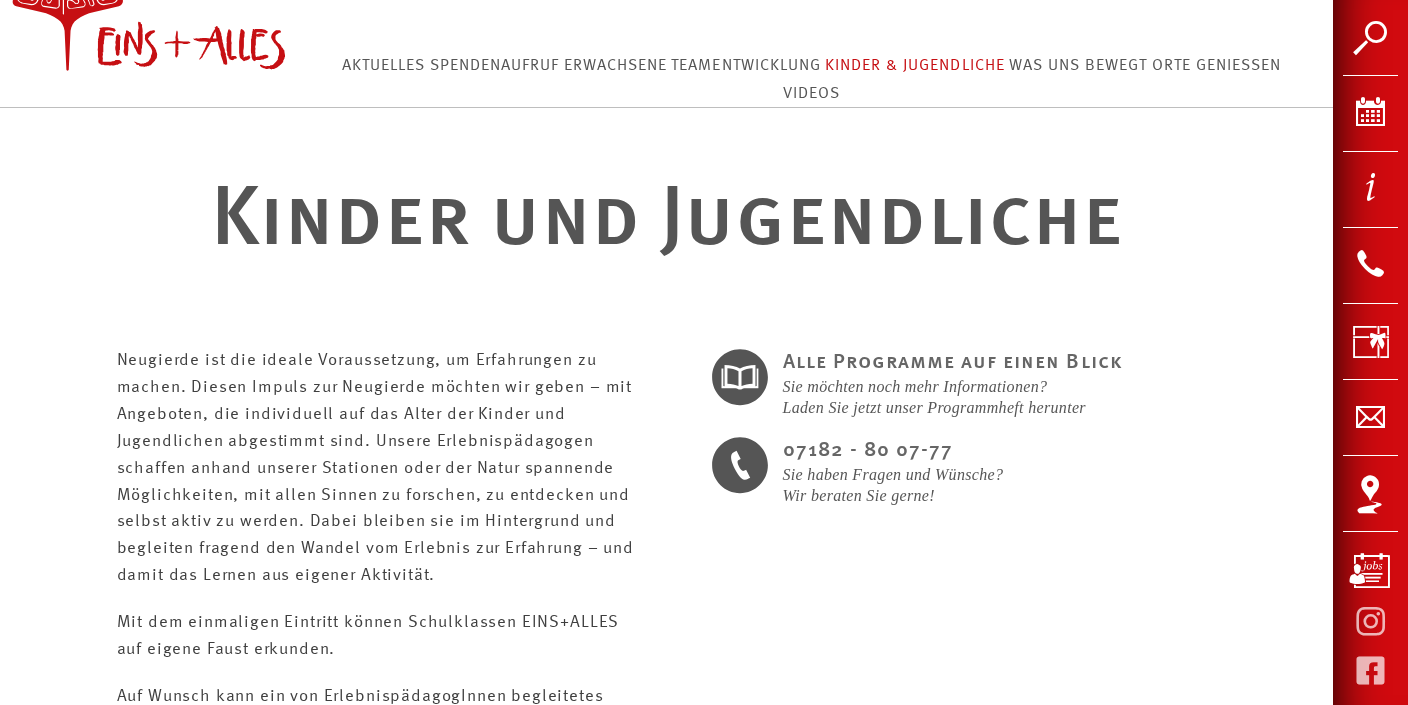 scroll, scrollTop: 100, scrollLeft: 0, axis: vertical 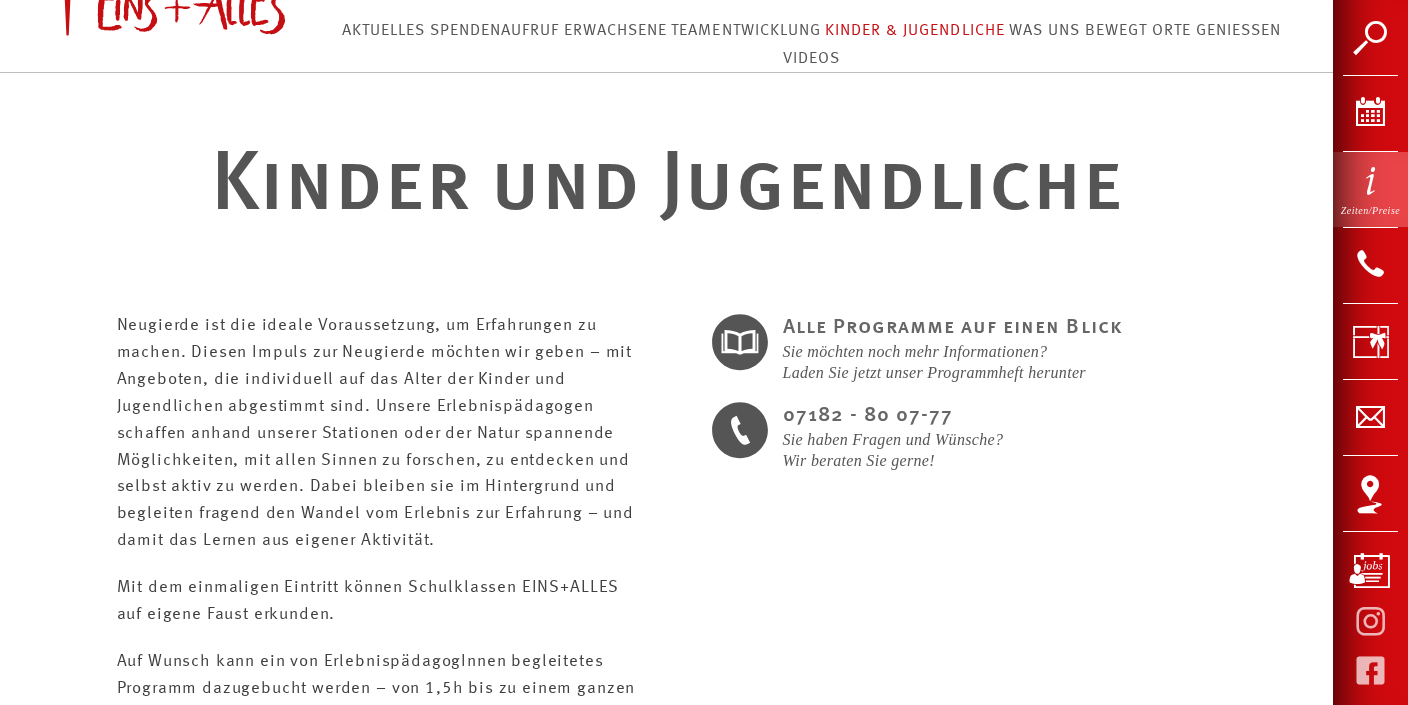 click on "Zeiten/Preise" at bounding box center [1370, 189] 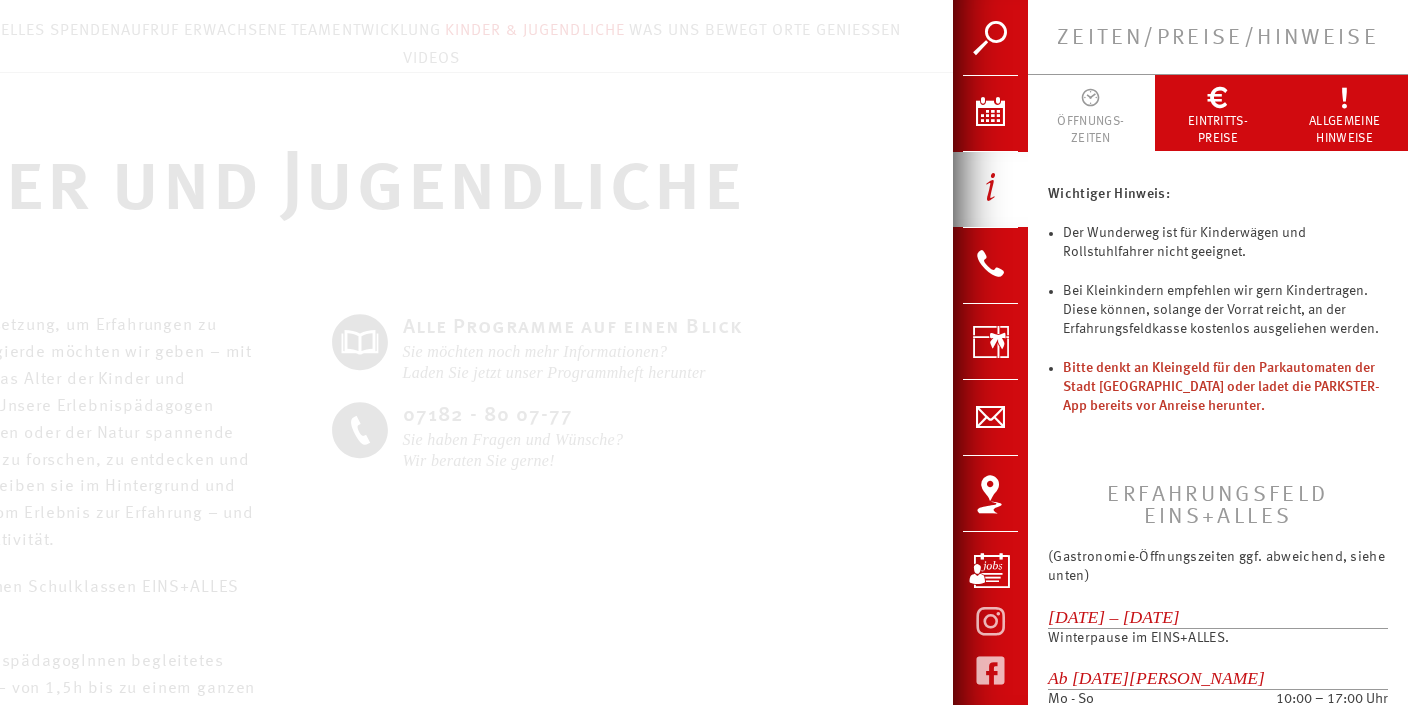 scroll, scrollTop: 0, scrollLeft: 0, axis: both 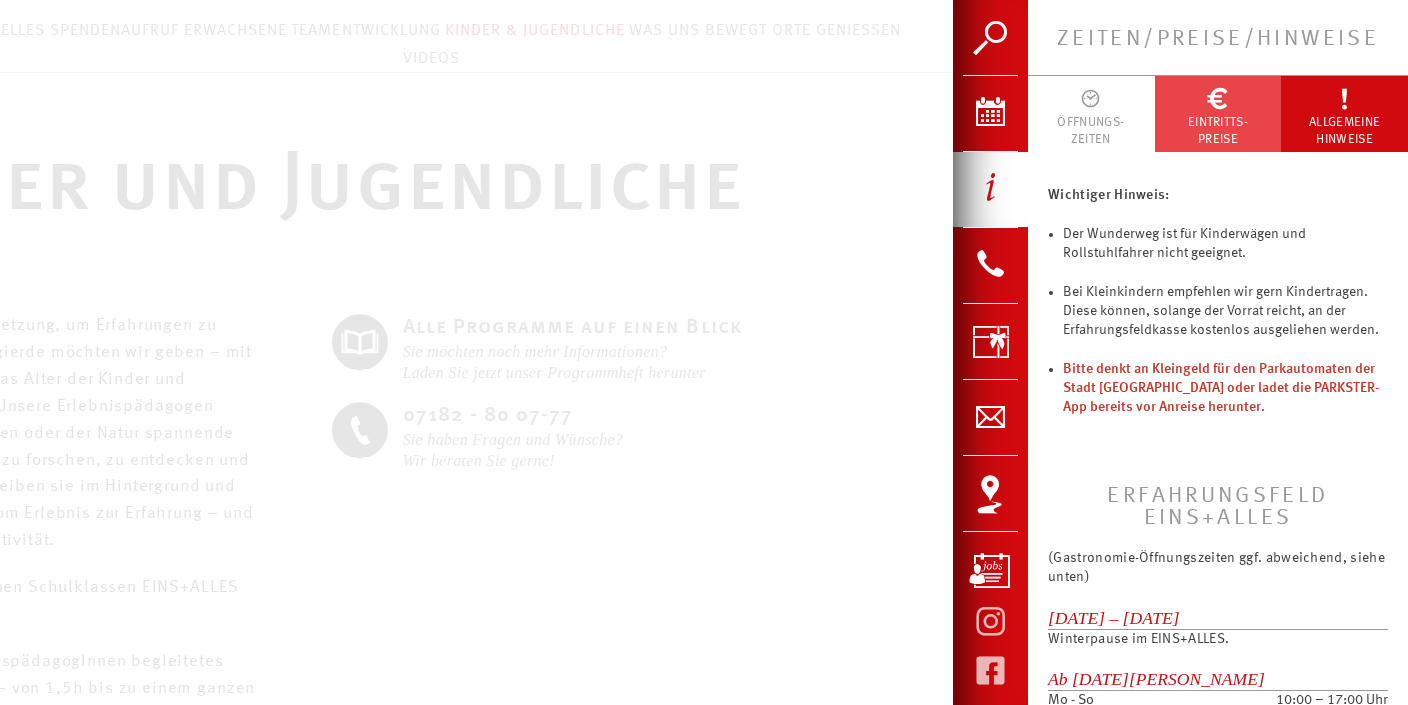 click at bounding box center [1218, 95] 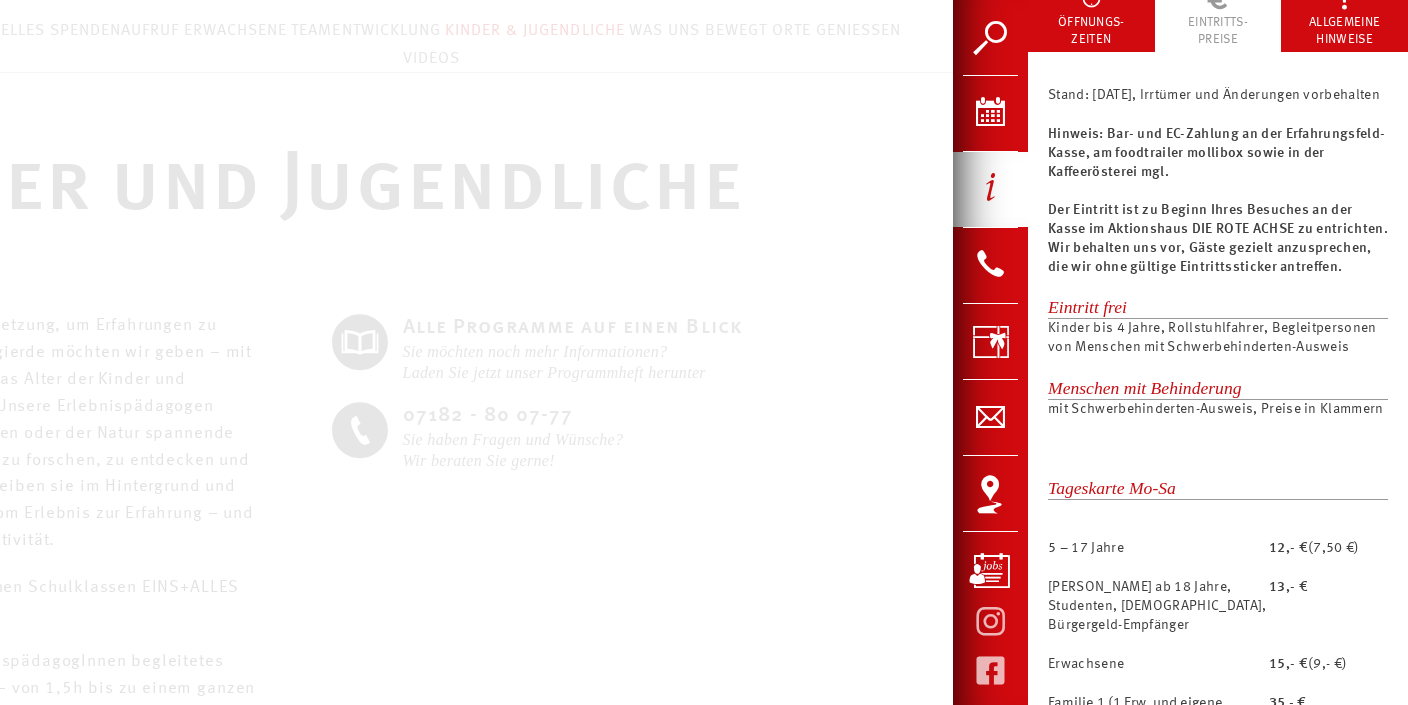 scroll, scrollTop: 0, scrollLeft: 0, axis: both 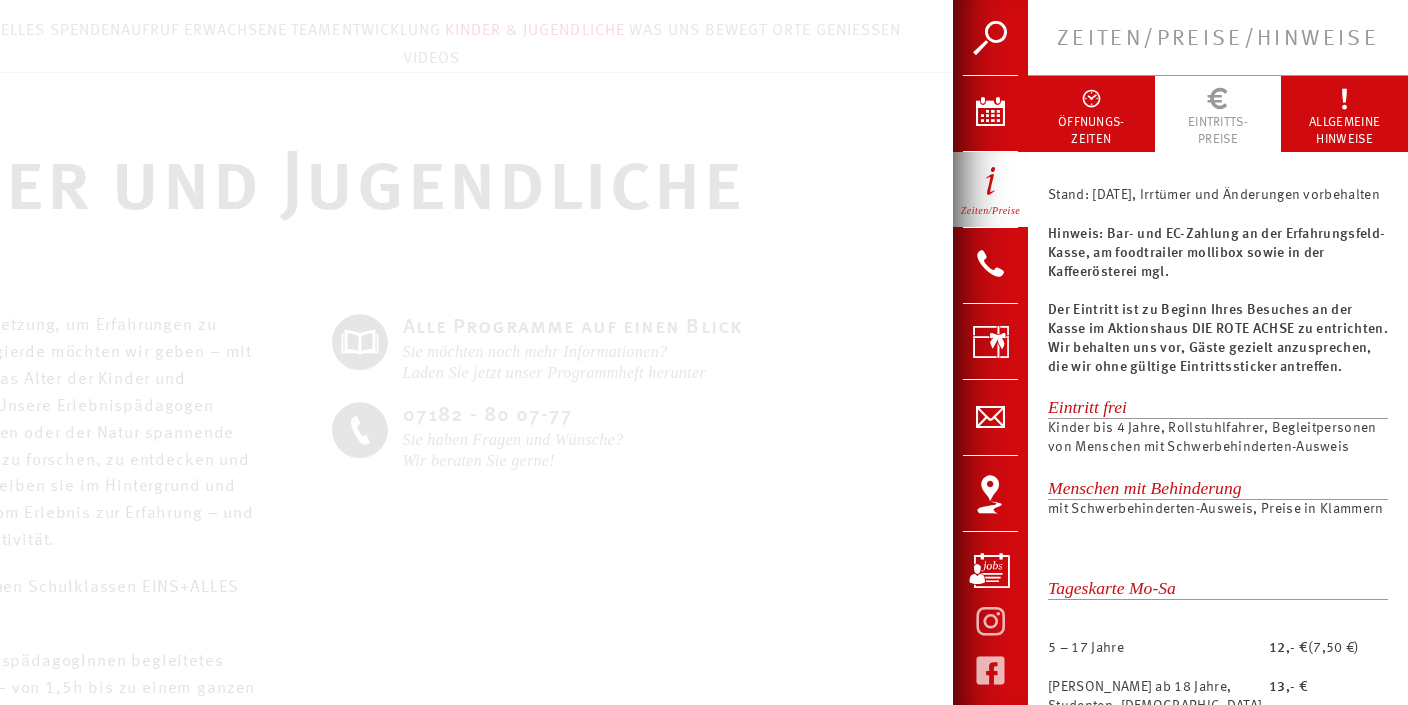 click on "Zeiten/Preise" at bounding box center [990, 189] 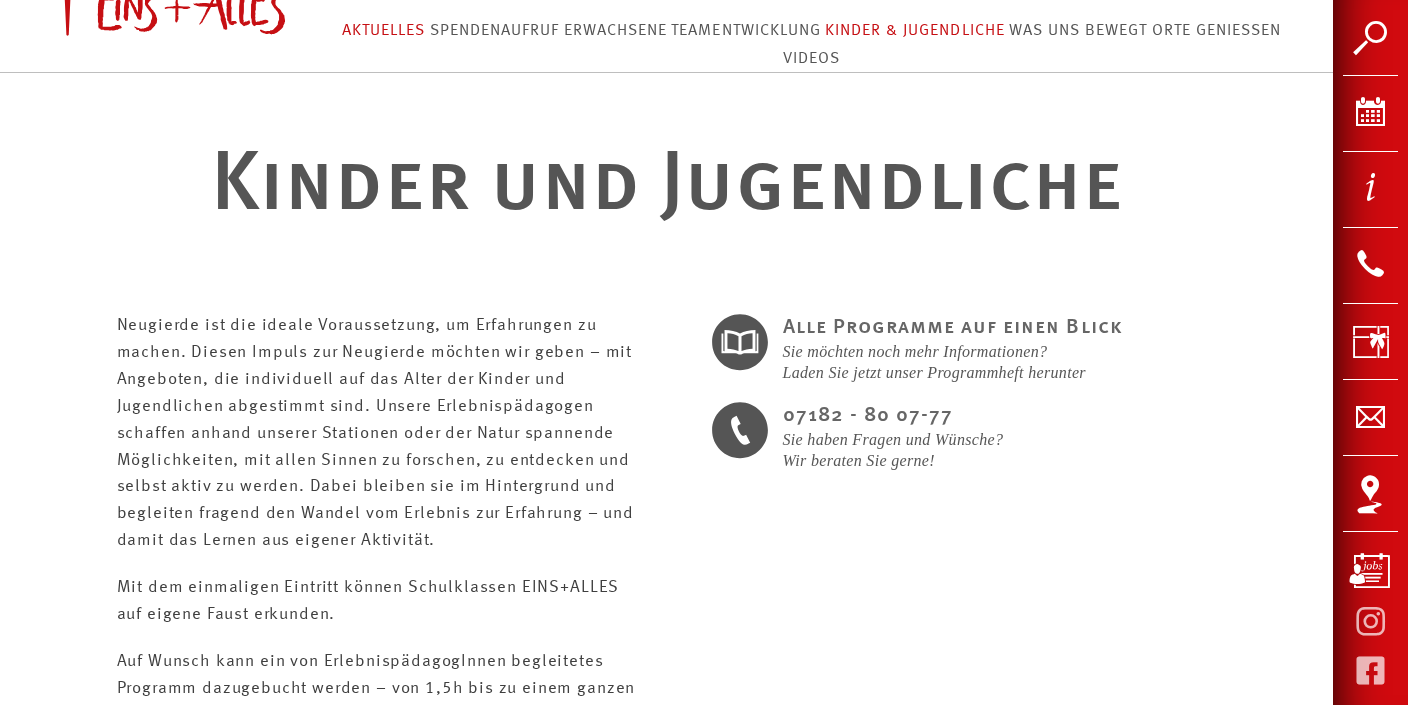 click on "Aktuelles" at bounding box center (383, 31) 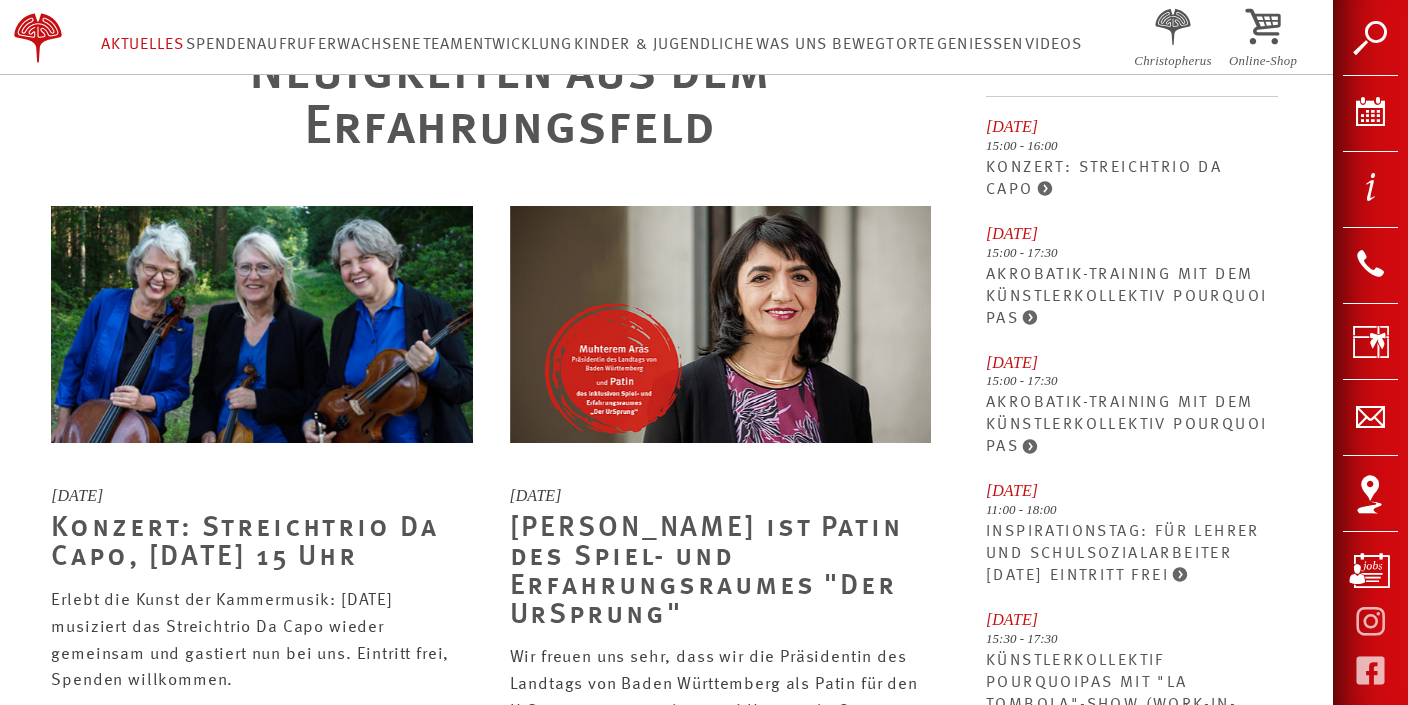 scroll, scrollTop: 0, scrollLeft: 0, axis: both 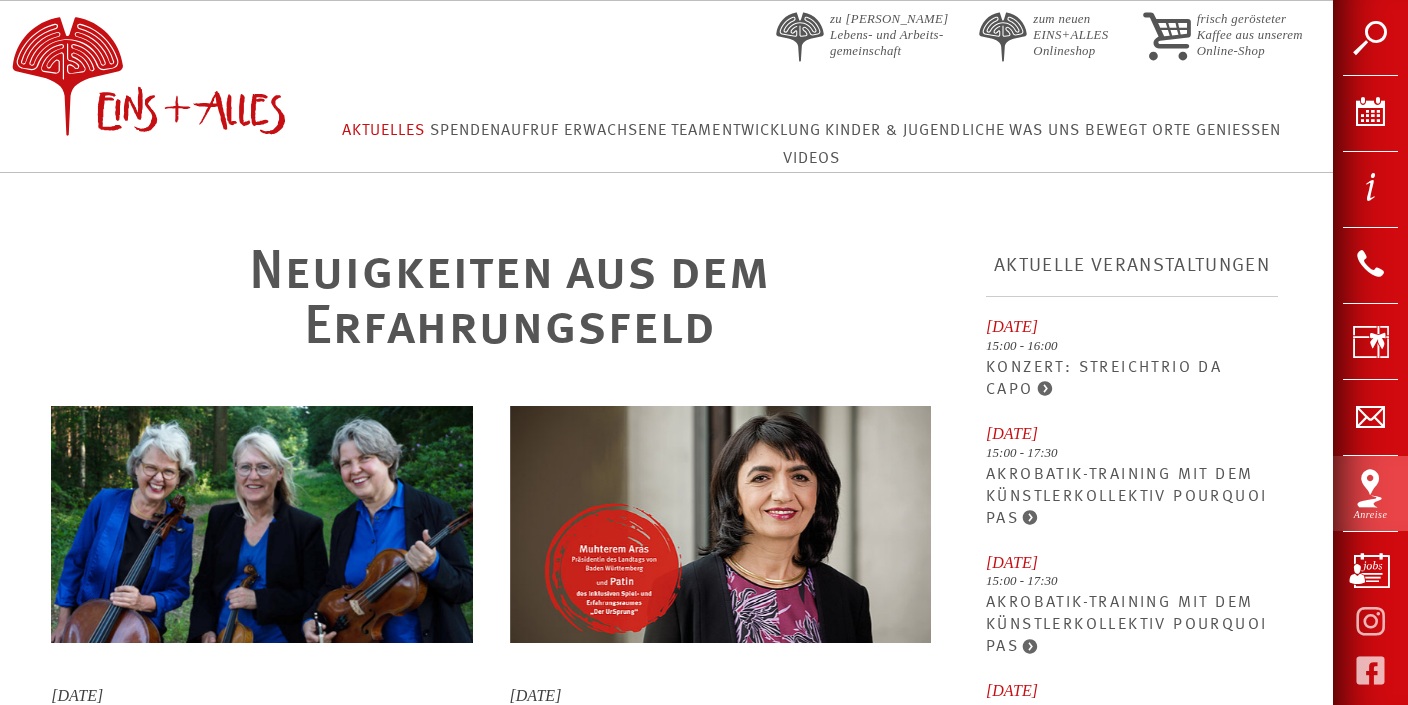 click on "Anreise" at bounding box center [1370, 493] 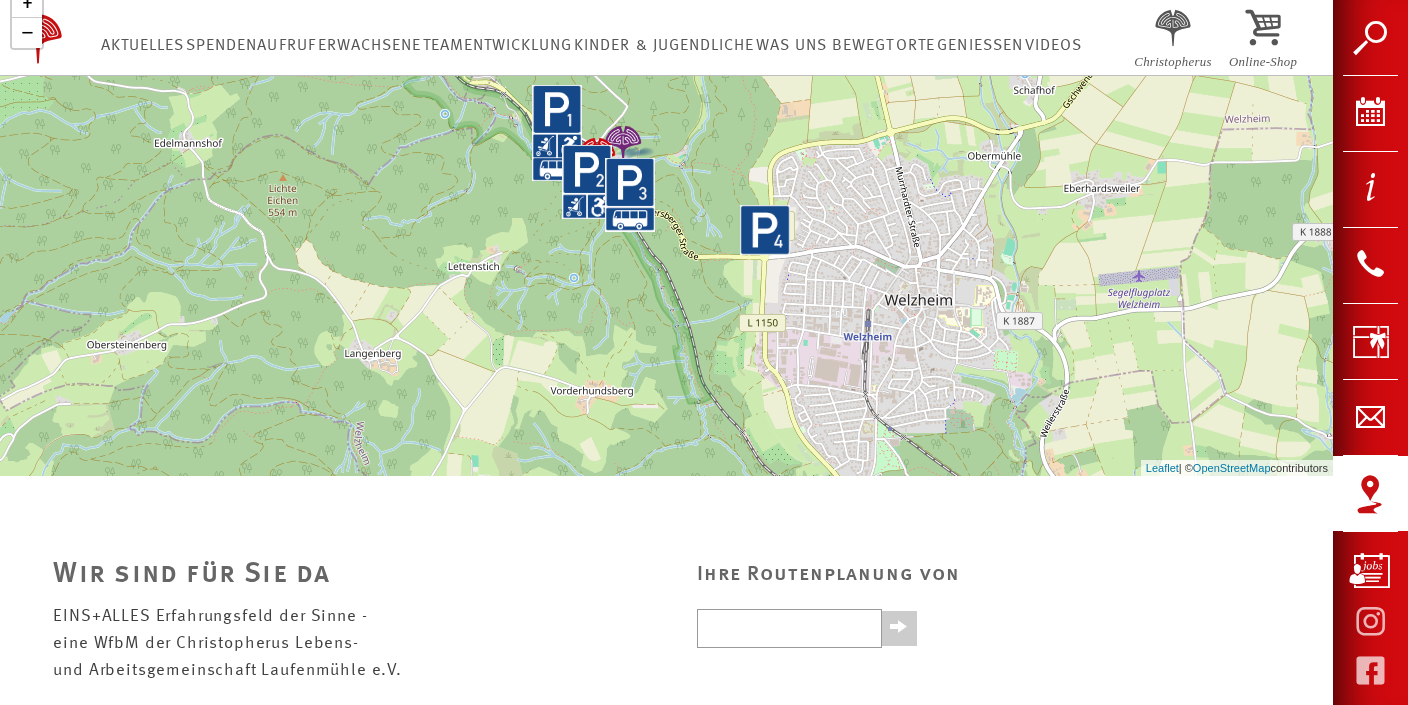 scroll, scrollTop: 77, scrollLeft: 0, axis: vertical 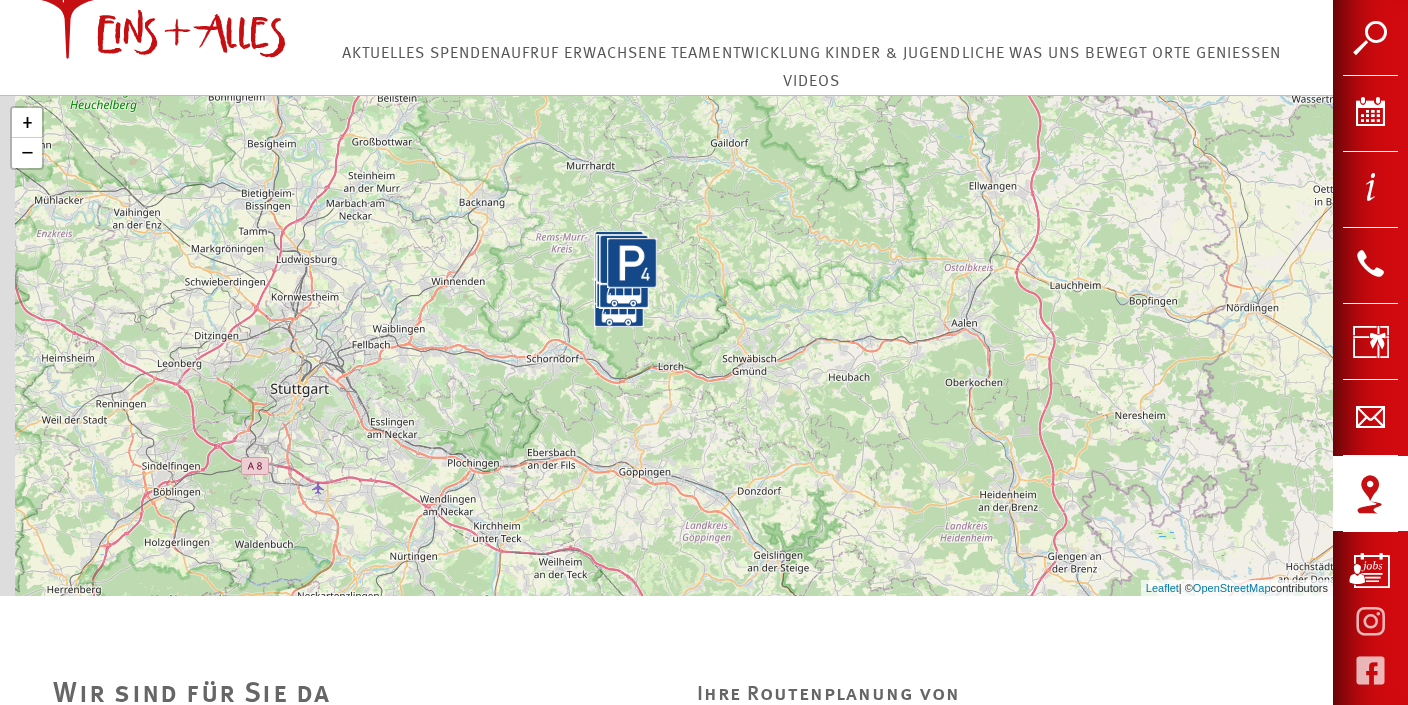 drag, startPoint x: 246, startPoint y: 319, endPoint x: 280, endPoint y: 376, distance: 66.37017 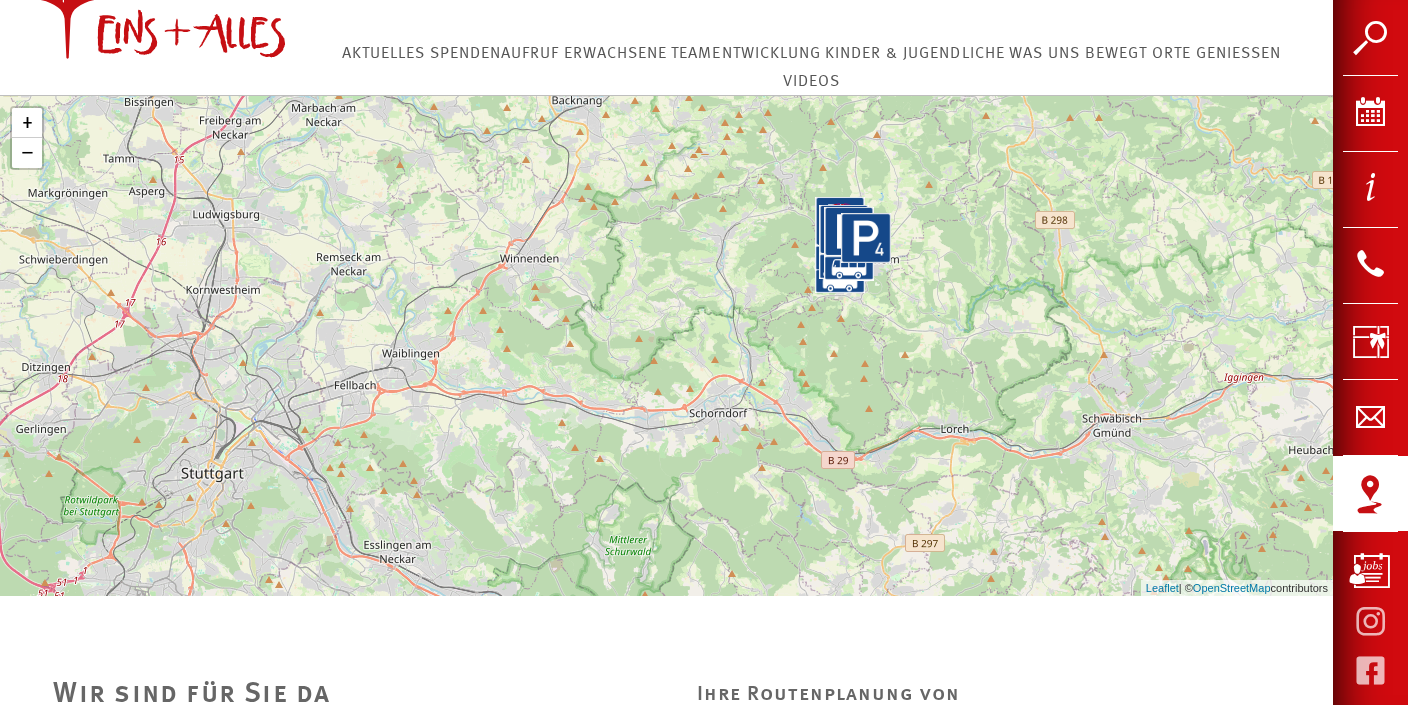drag, startPoint x: 683, startPoint y: 304, endPoint x: 593, endPoint y: 335, distance: 95.189285 